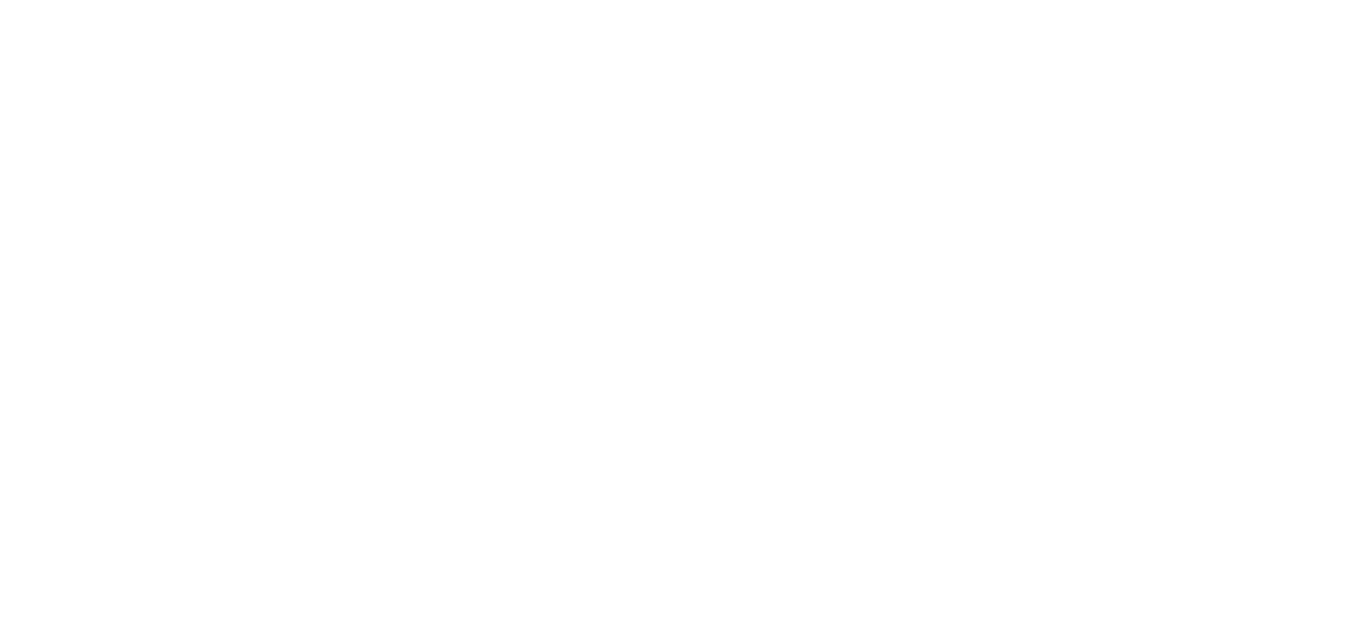 scroll, scrollTop: 0, scrollLeft: 0, axis: both 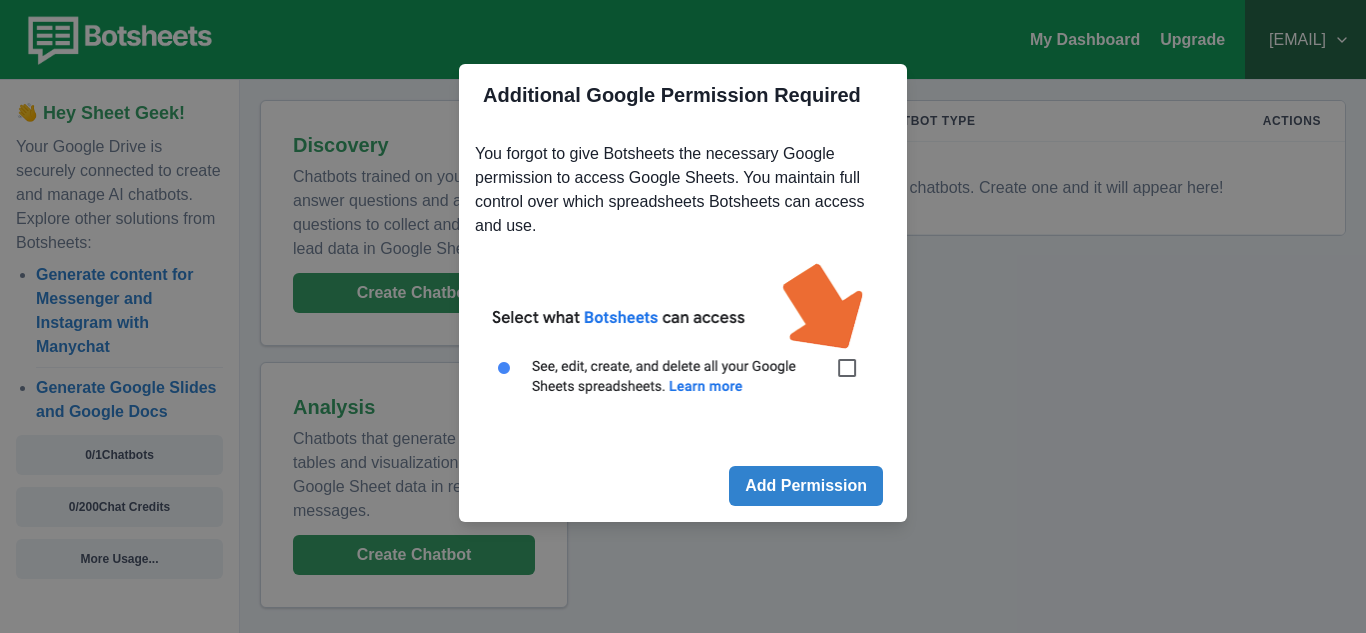 click on "Add Permission" at bounding box center [806, 486] 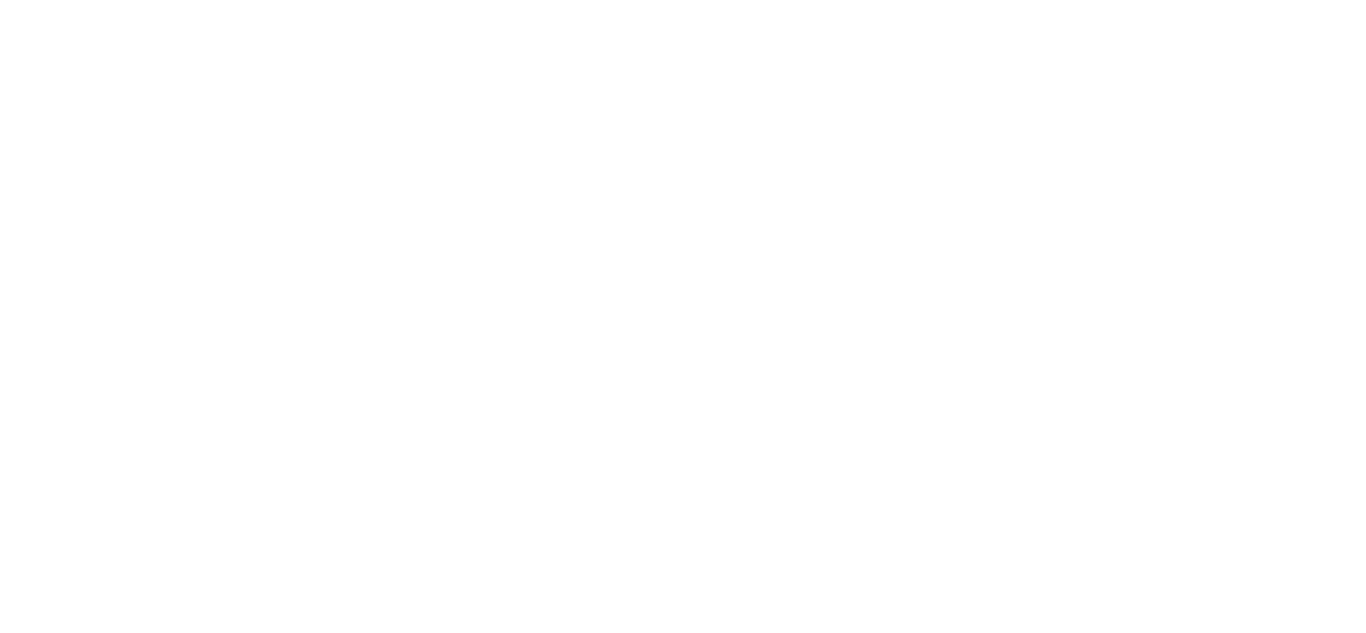 scroll, scrollTop: 0, scrollLeft: 0, axis: both 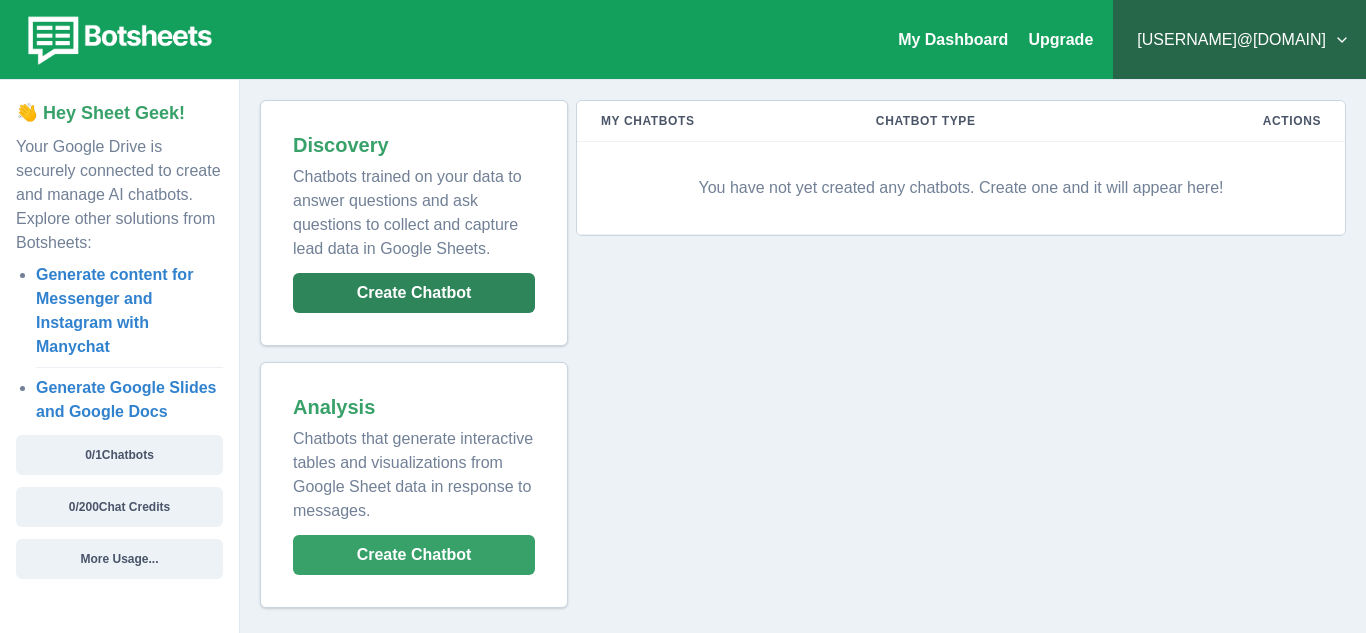 click on "Create Chatbot" at bounding box center (414, 293) 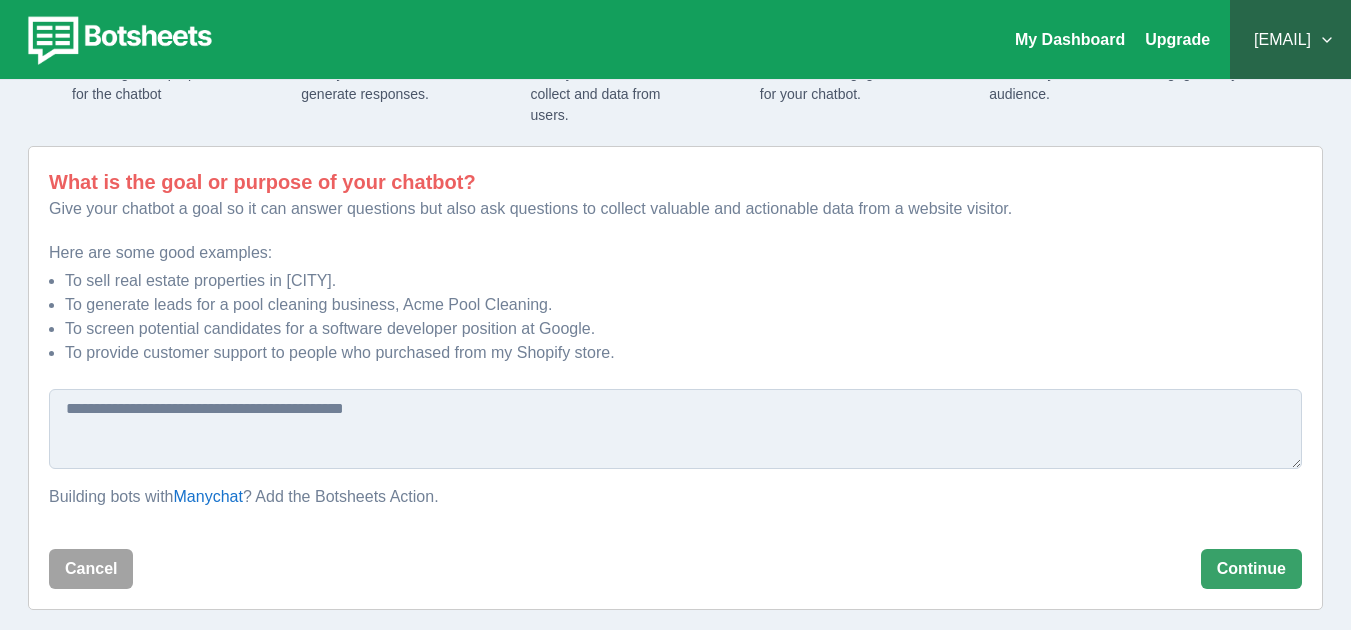 scroll, scrollTop: 118, scrollLeft: 0, axis: vertical 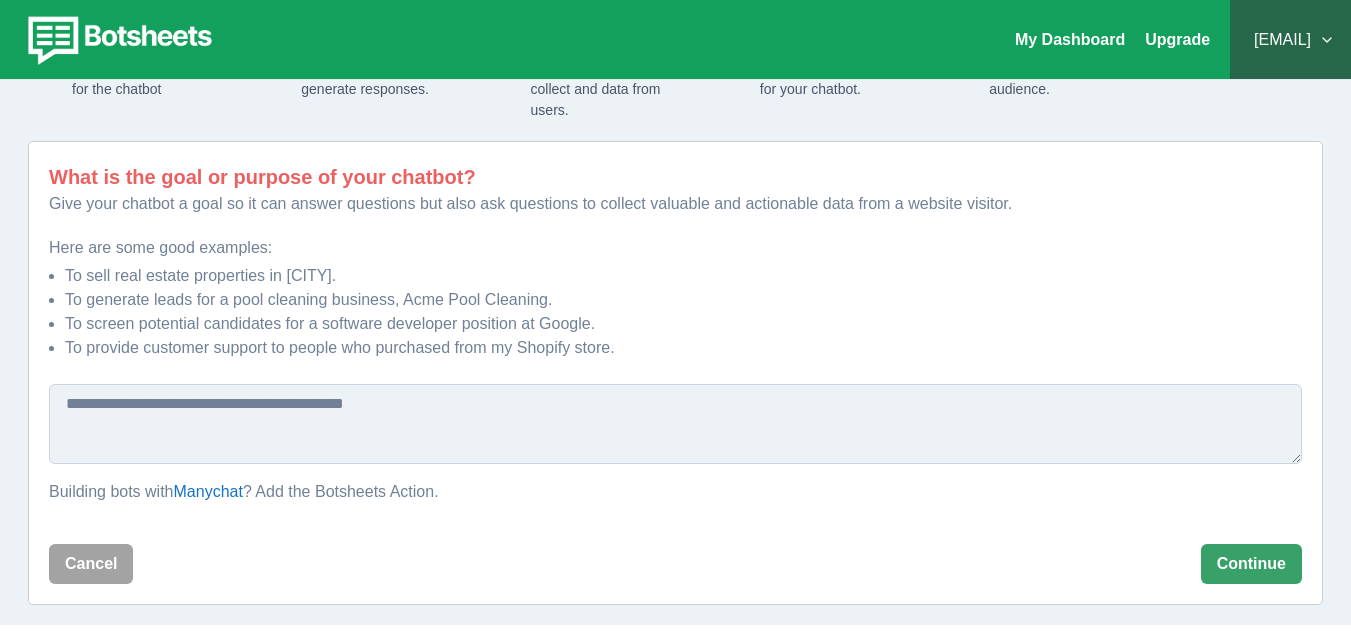 click at bounding box center [675, 424] 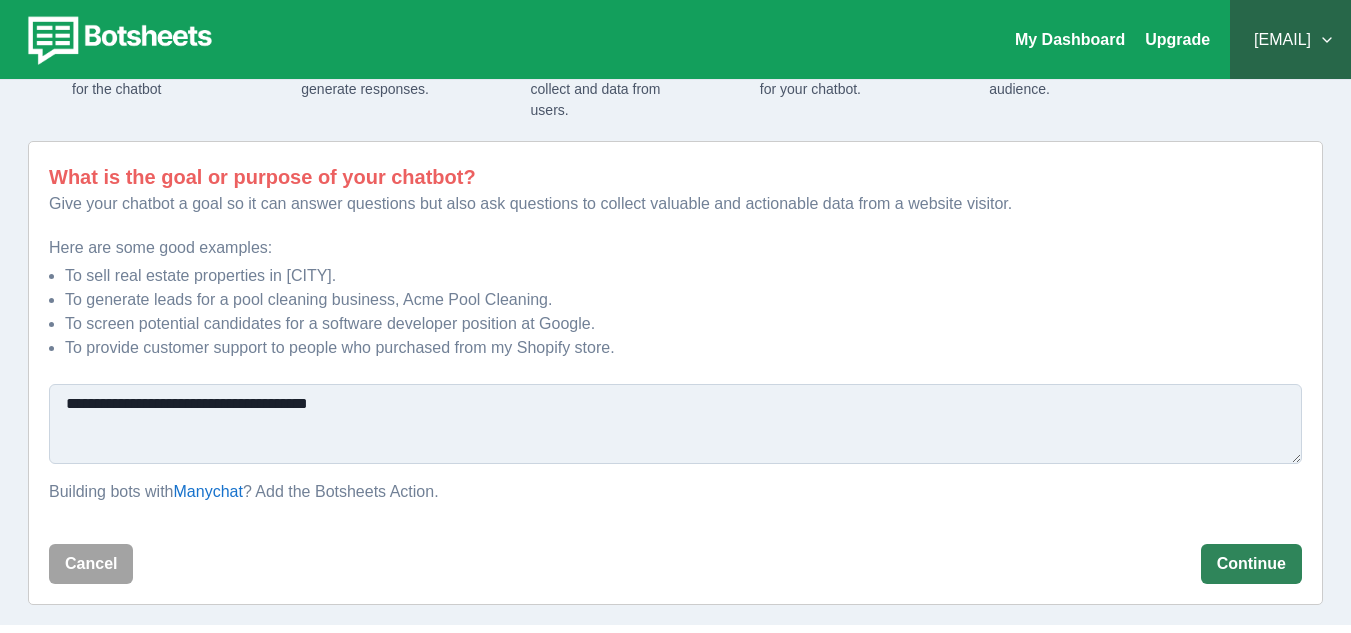 type on "**********" 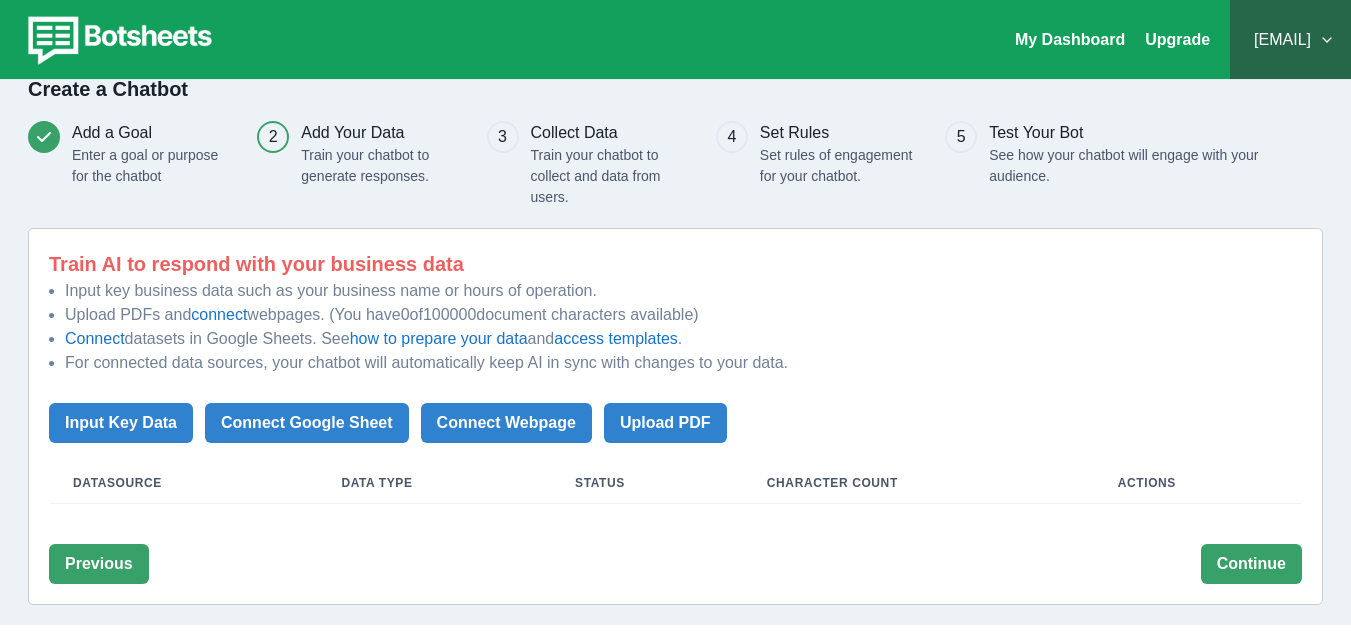 scroll, scrollTop: 31, scrollLeft: 0, axis: vertical 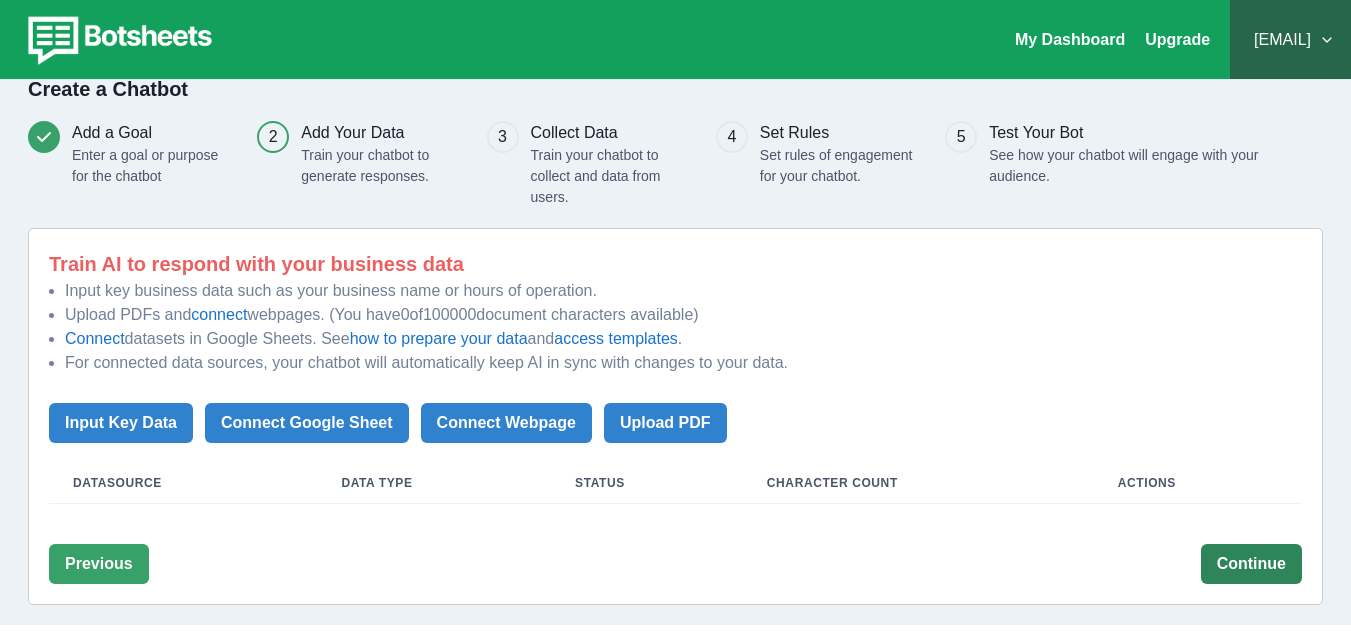 click on "Continue" at bounding box center (1251, 564) 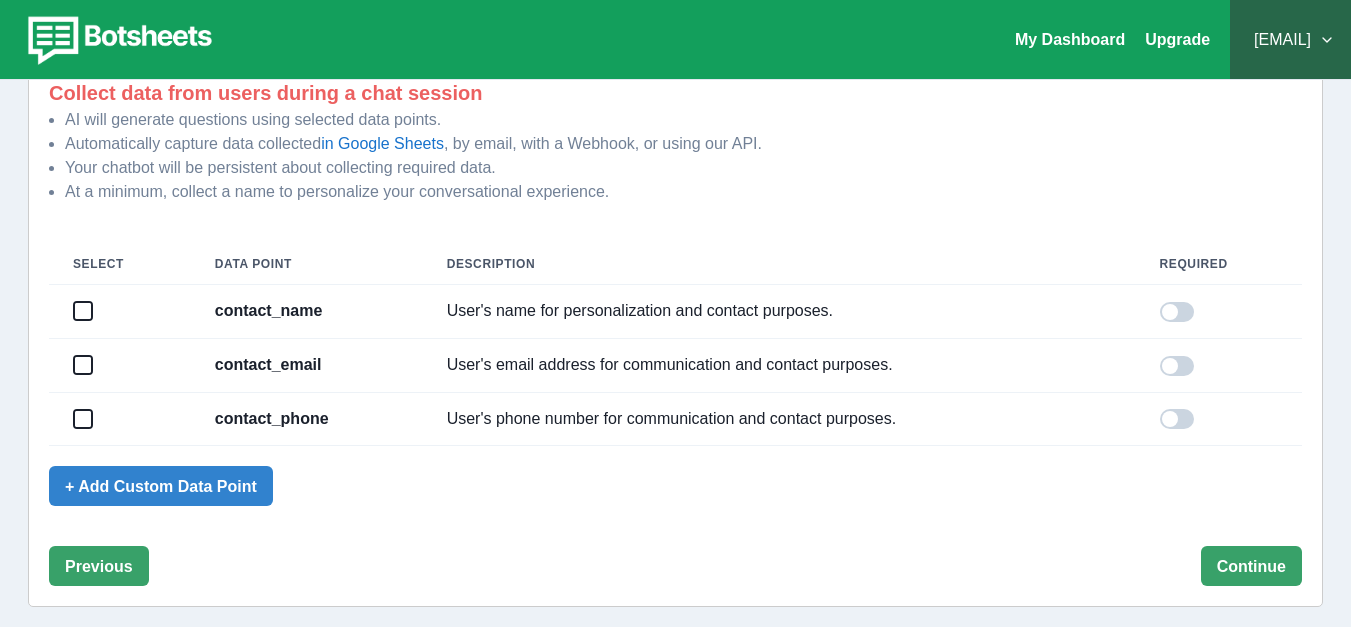 scroll, scrollTop: 208, scrollLeft: 0, axis: vertical 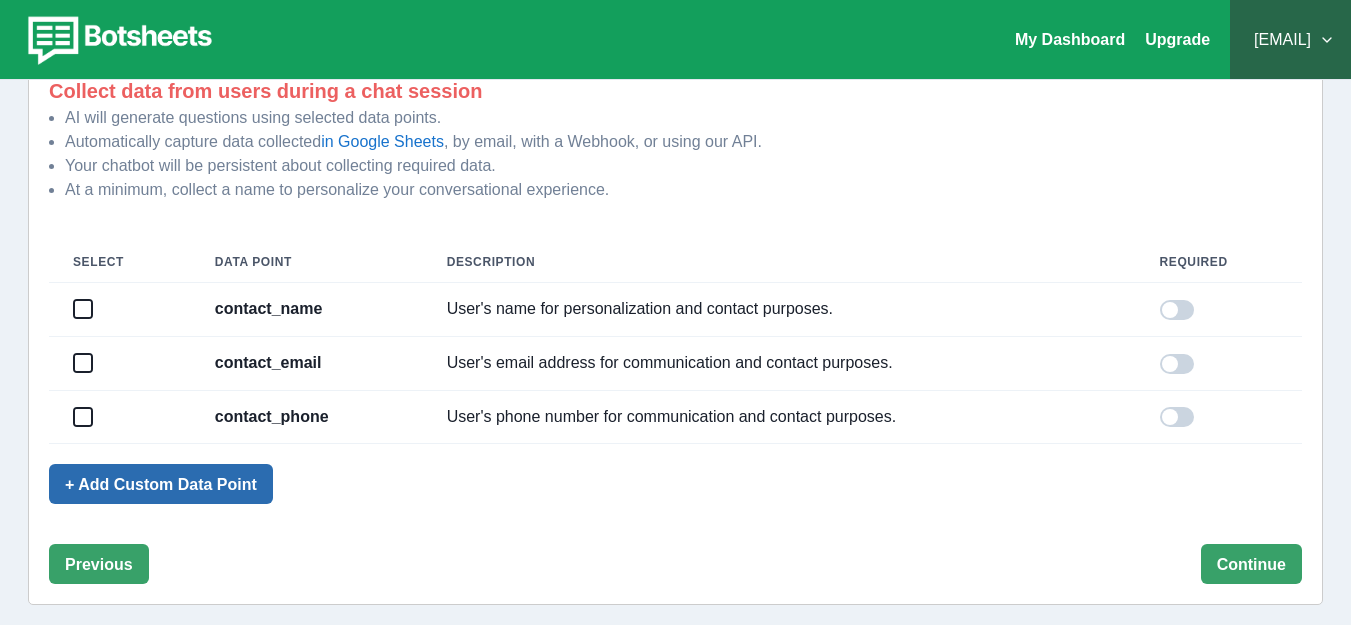 click on "+ Add Custom Data Point" at bounding box center (161, 484) 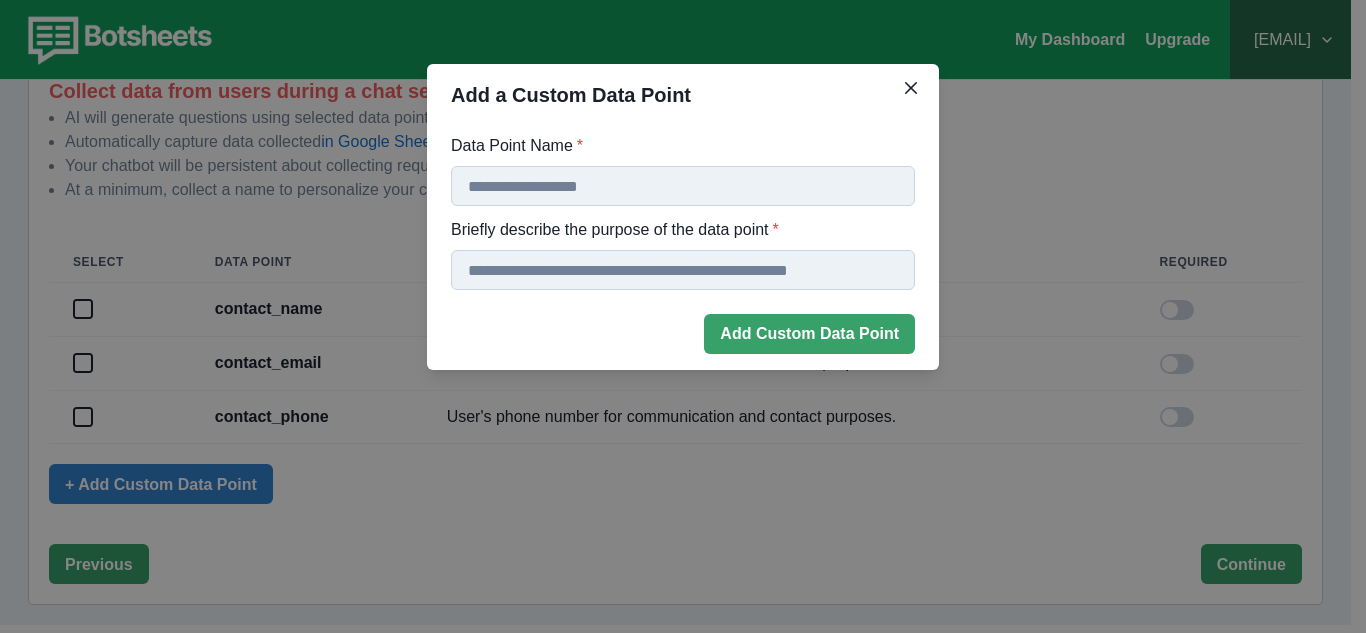 click on "Data Point Name *" at bounding box center (683, 186) 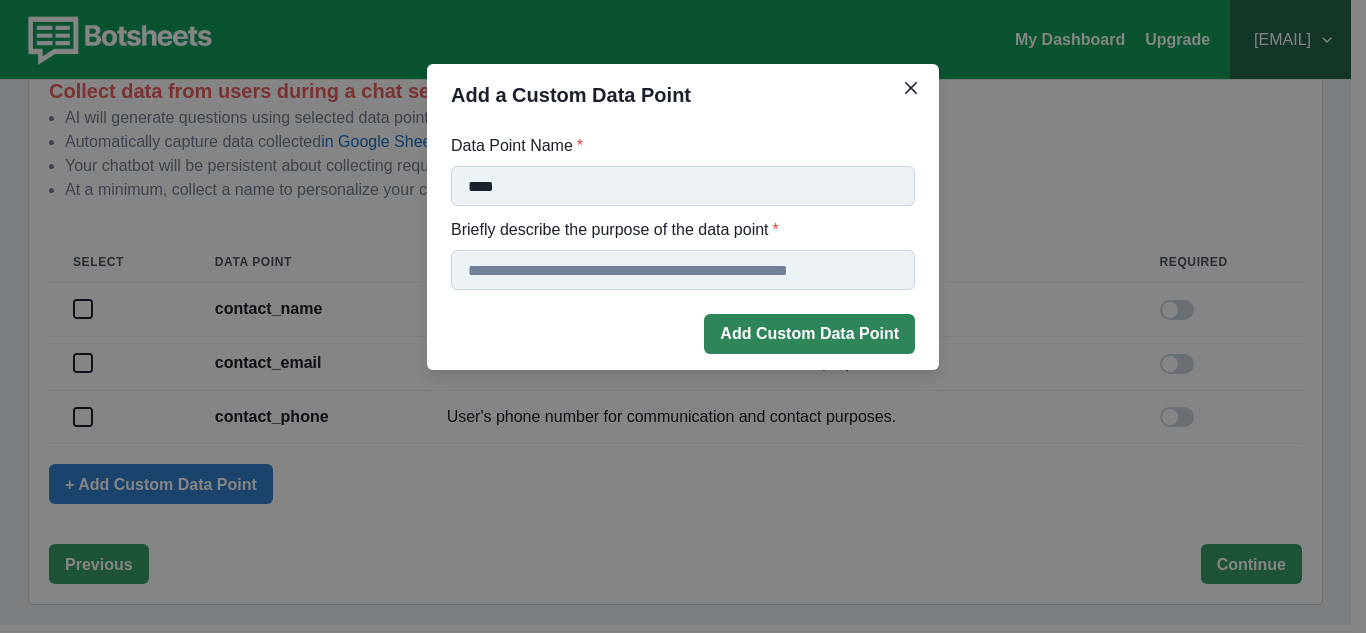 type on "****" 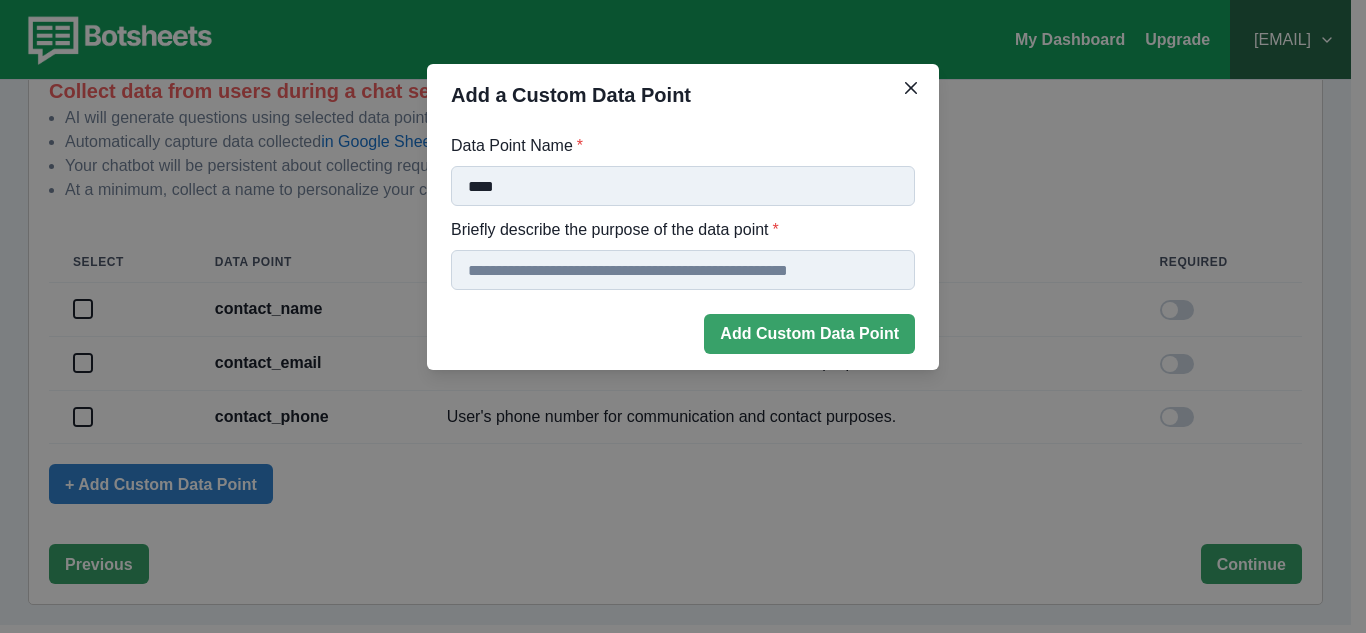 click on "Data Point Name *" at bounding box center [683, 270] 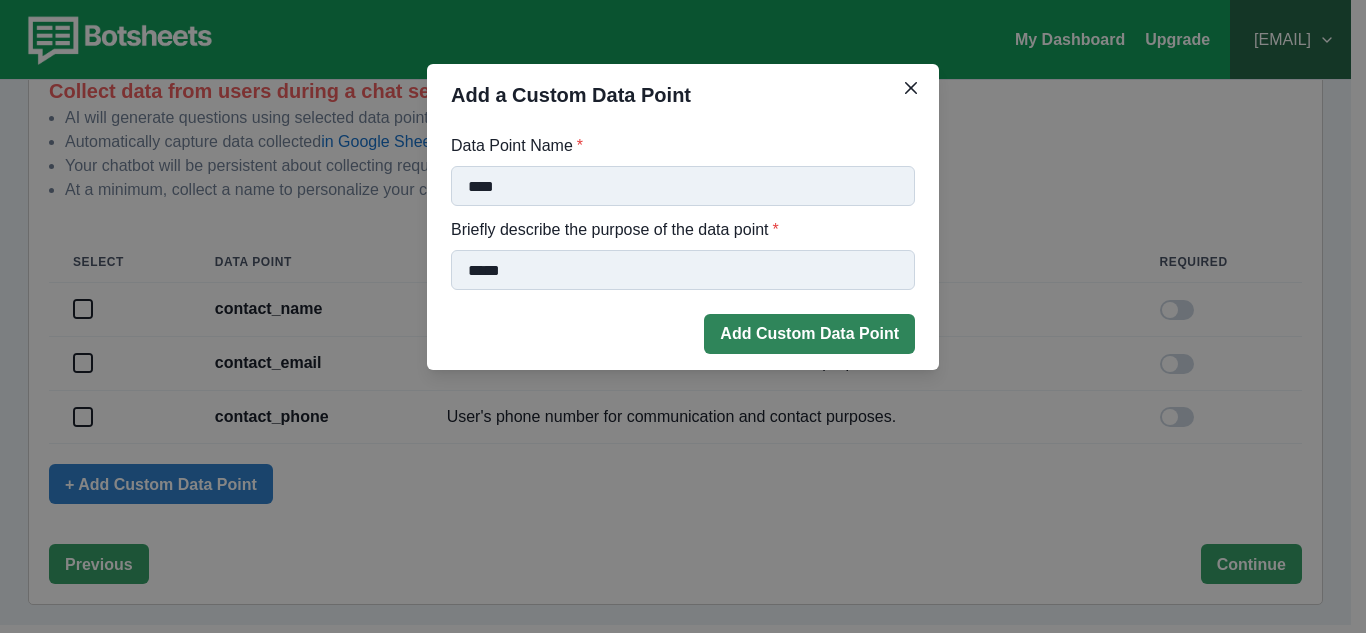 type on "****" 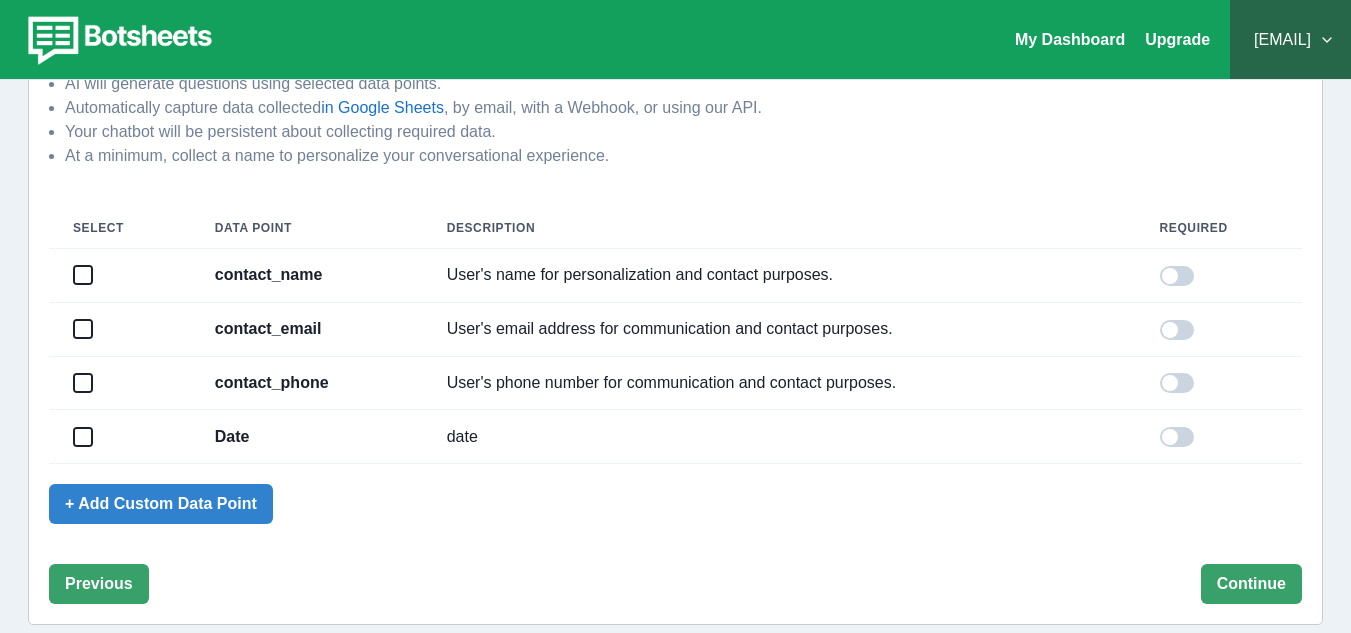 scroll, scrollTop: 263, scrollLeft: 0, axis: vertical 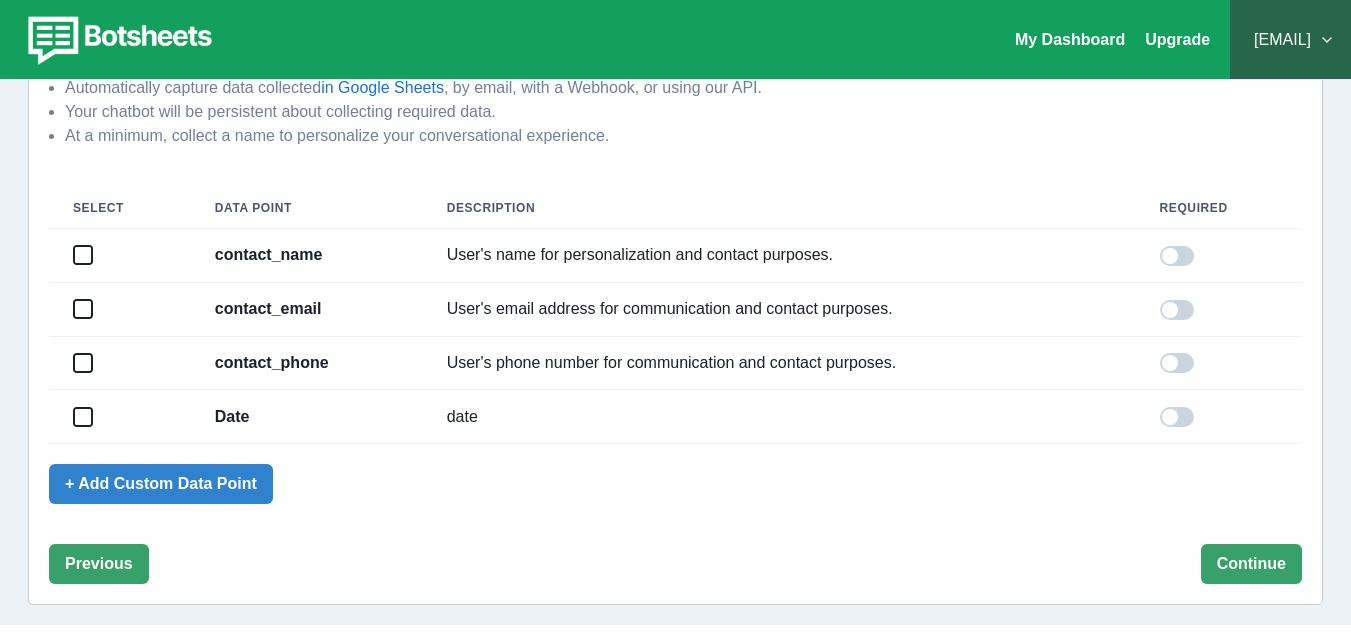 click at bounding box center [1177, 256] 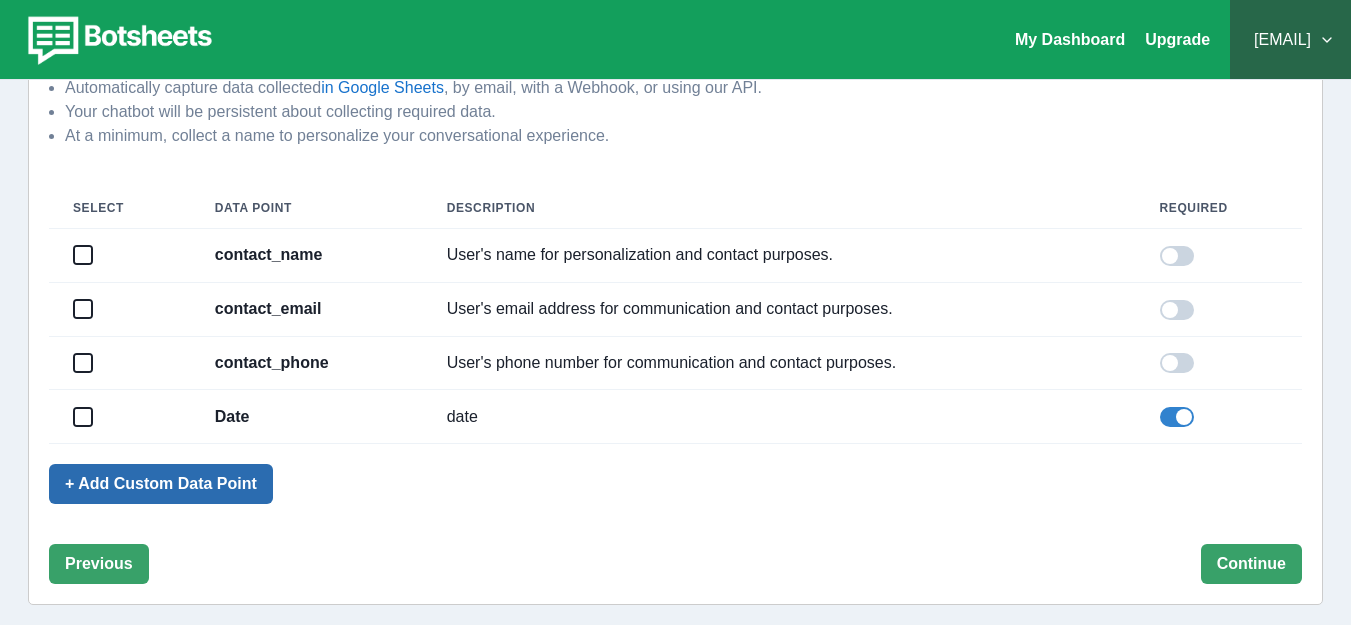 click on "+ Add Custom Data Point" at bounding box center (161, 484) 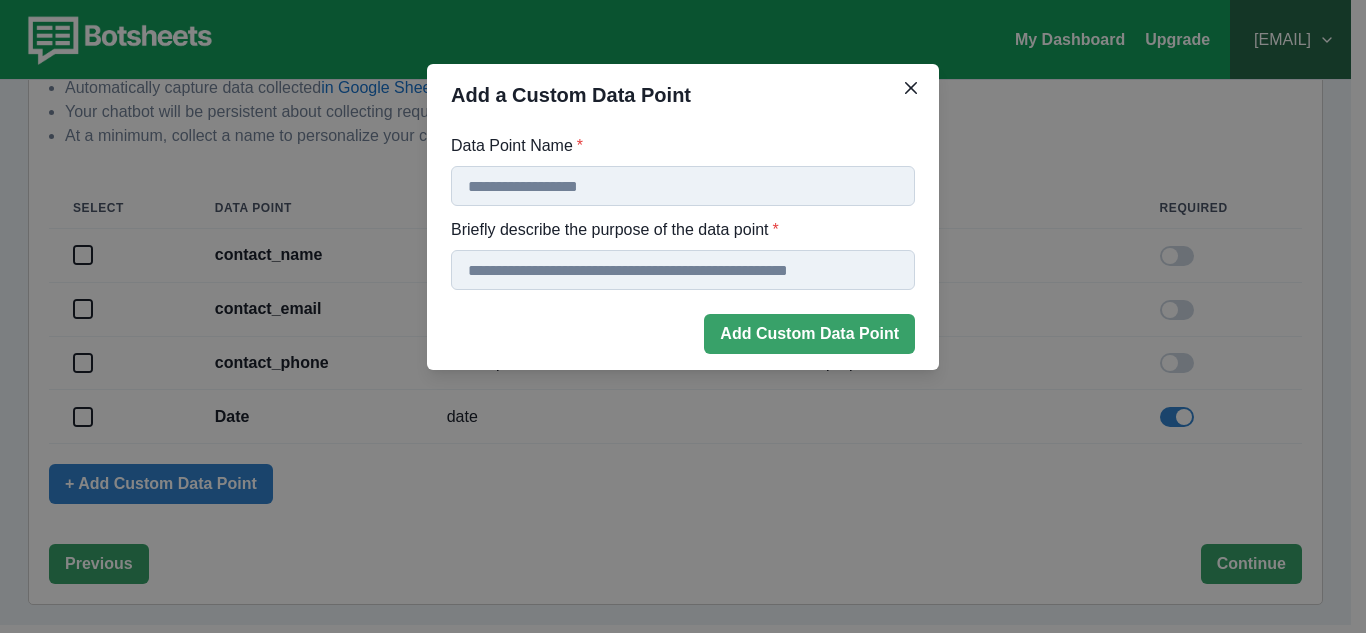 click on "Data Point Name *" at bounding box center [683, 186] 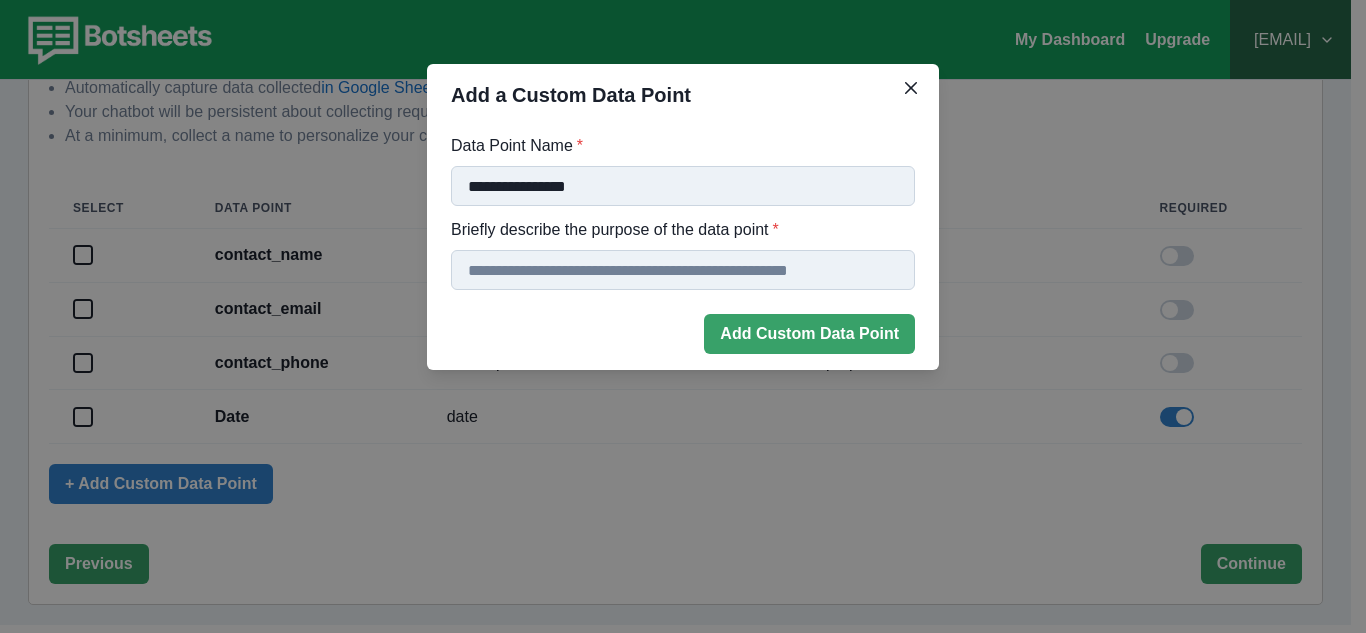 drag, startPoint x: 607, startPoint y: 189, endPoint x: 449, endPoint y: 189, distance: 158 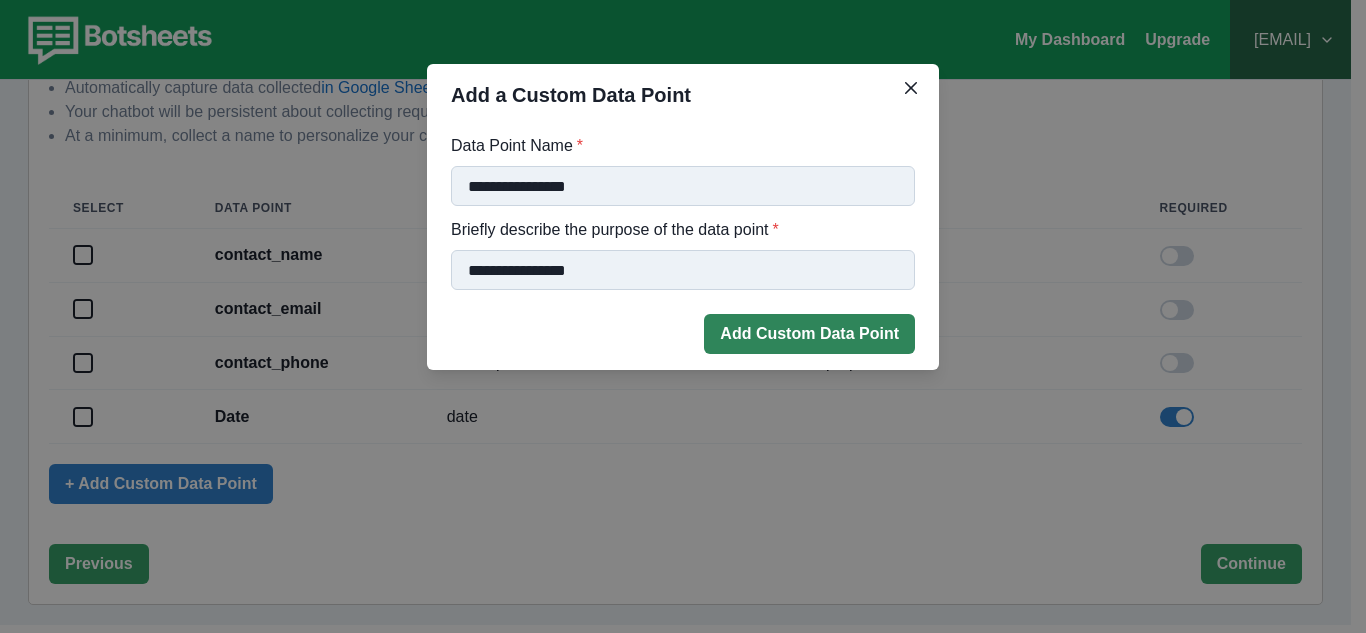 type on "**********" 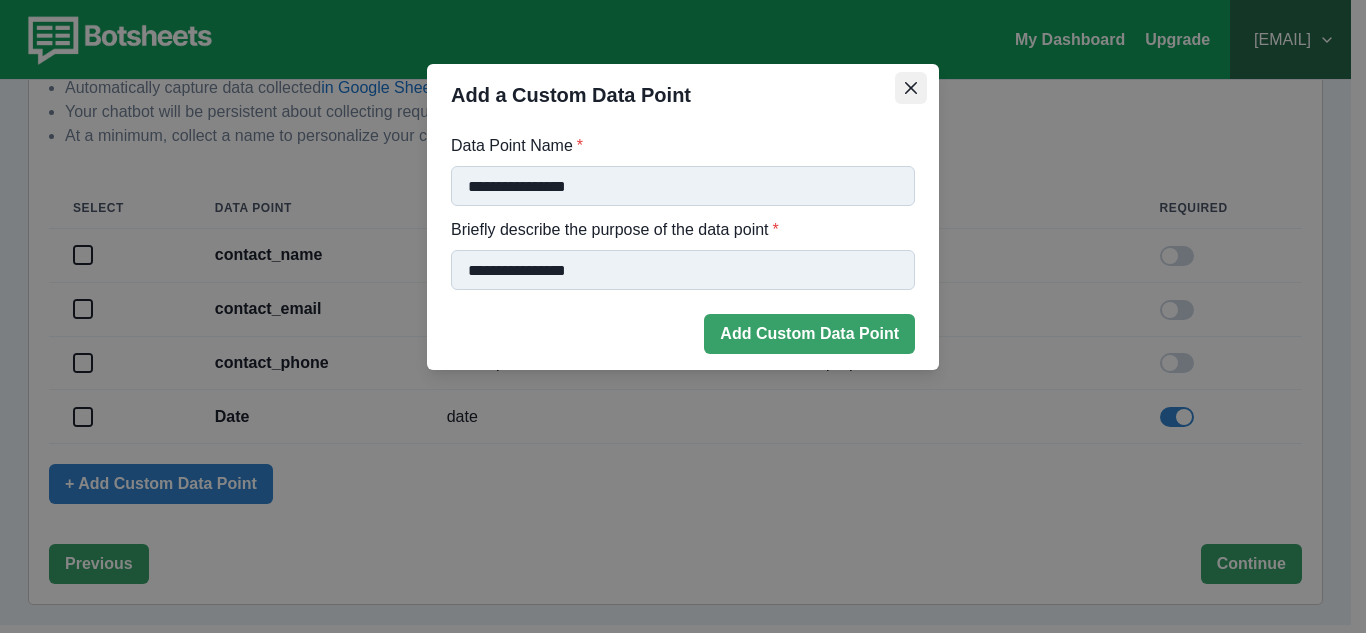 click at bounding box center [911, 88] 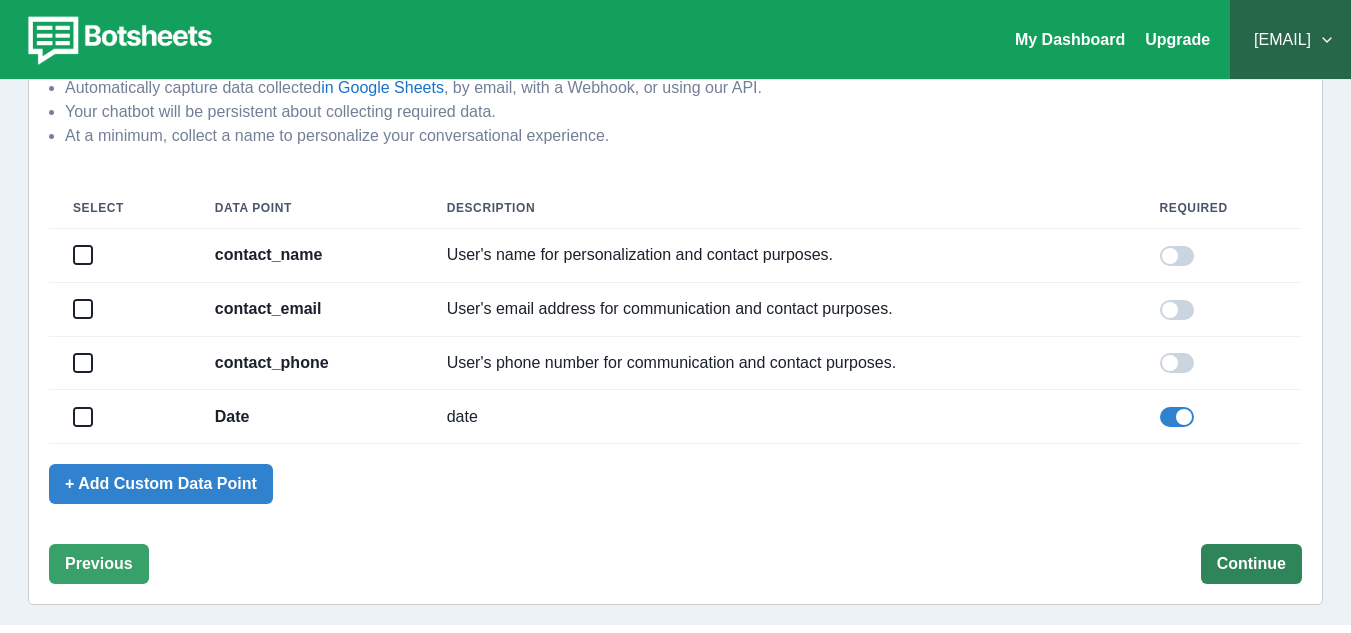 click on "Continue" at bounding box center (1251, 564) 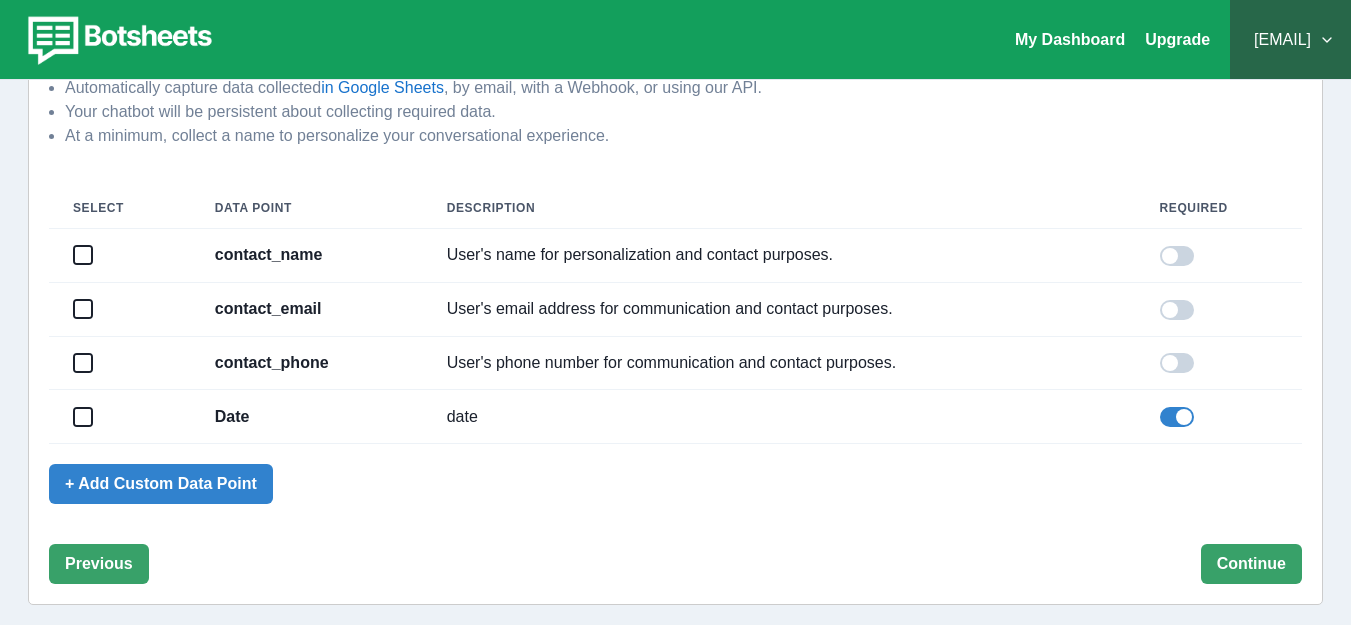 click at bounding box center [83, 255] 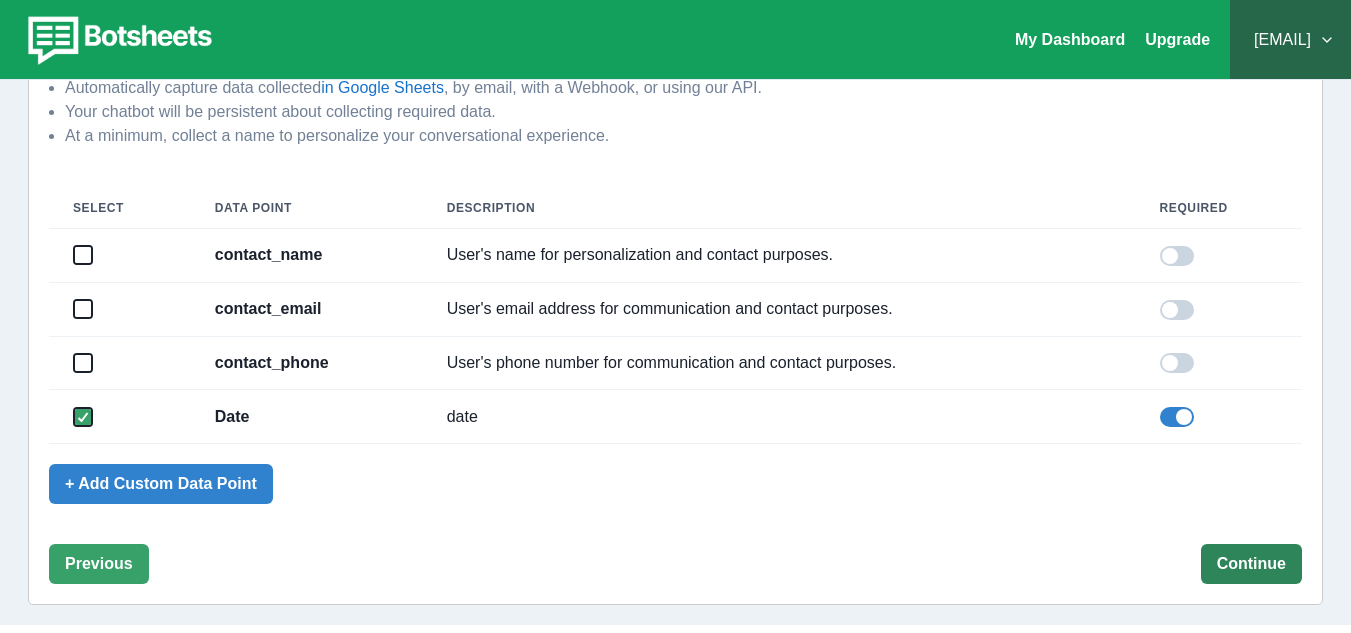 click on "Continue" at bounding box center [1251, 564] 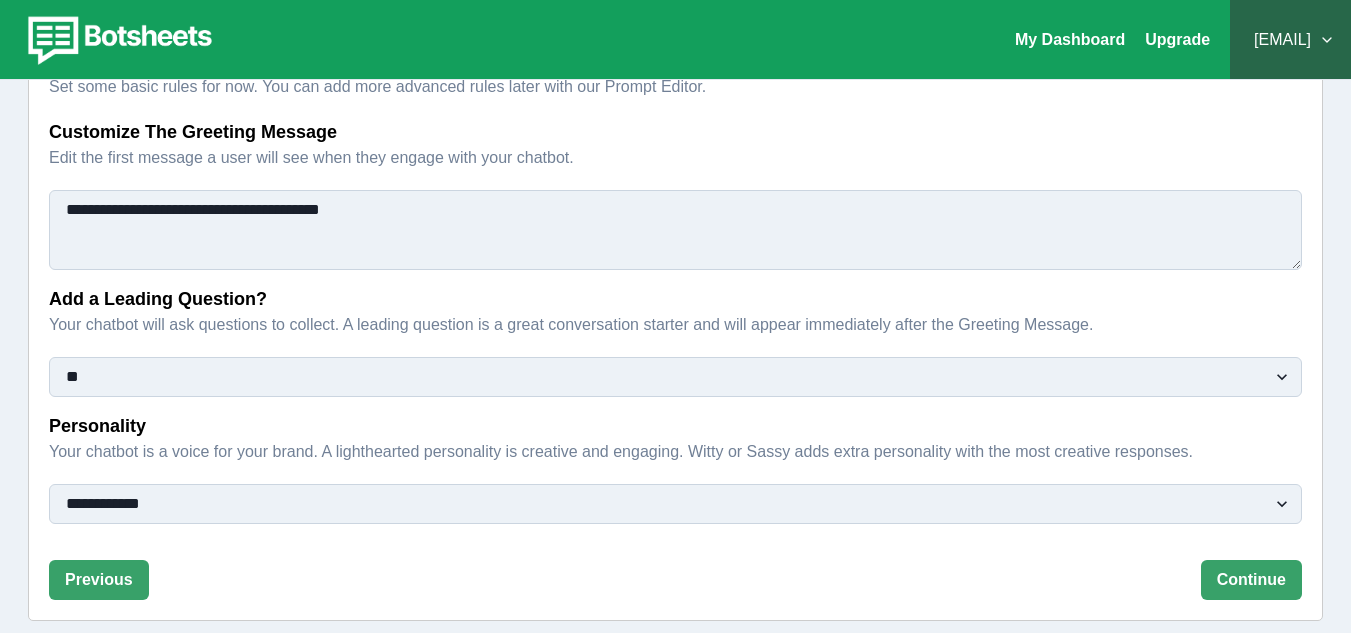 scroll, scrollTop: 251, scrollLeft: 0, axis: vertical 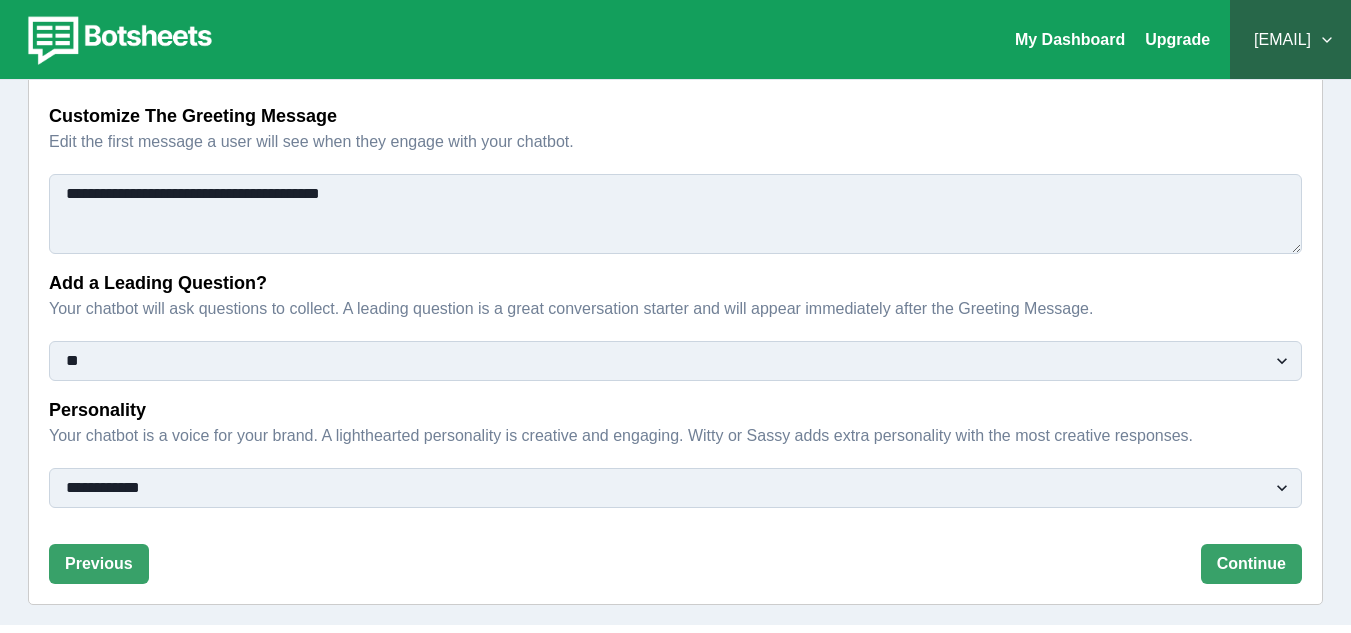 click on "**********" at bounding box center [675, 488] 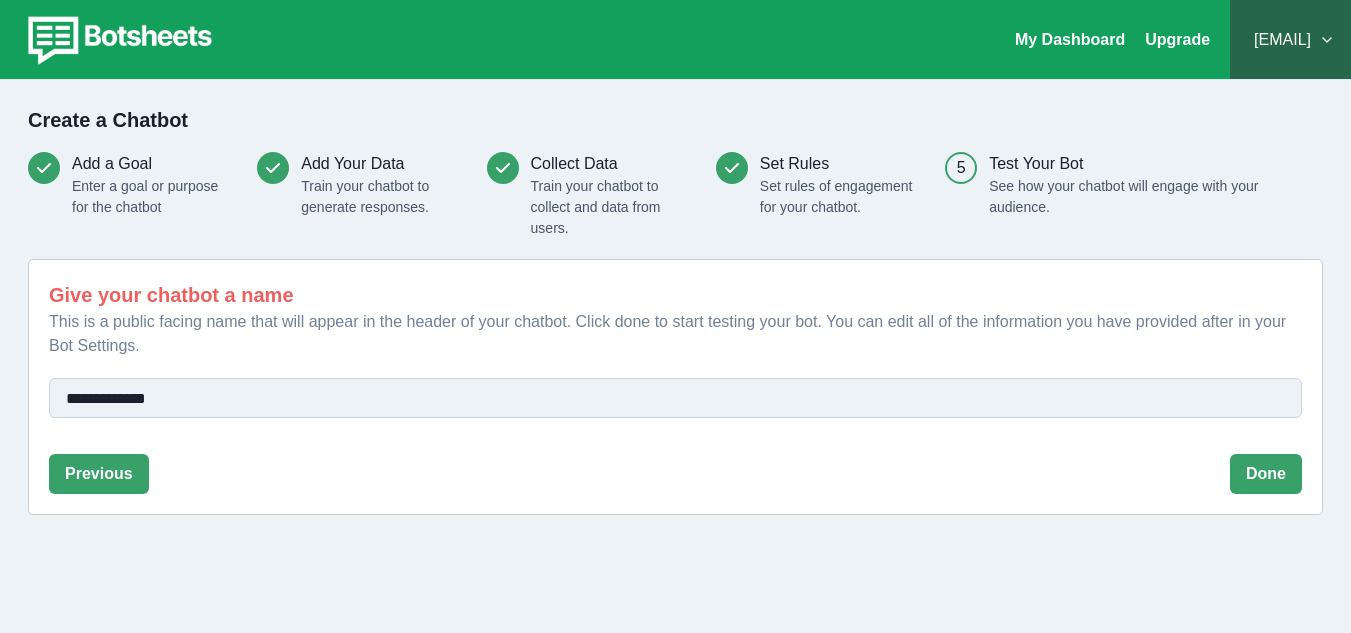 scroll, scrollTop: 0, scrollLeft: 0, axis: both 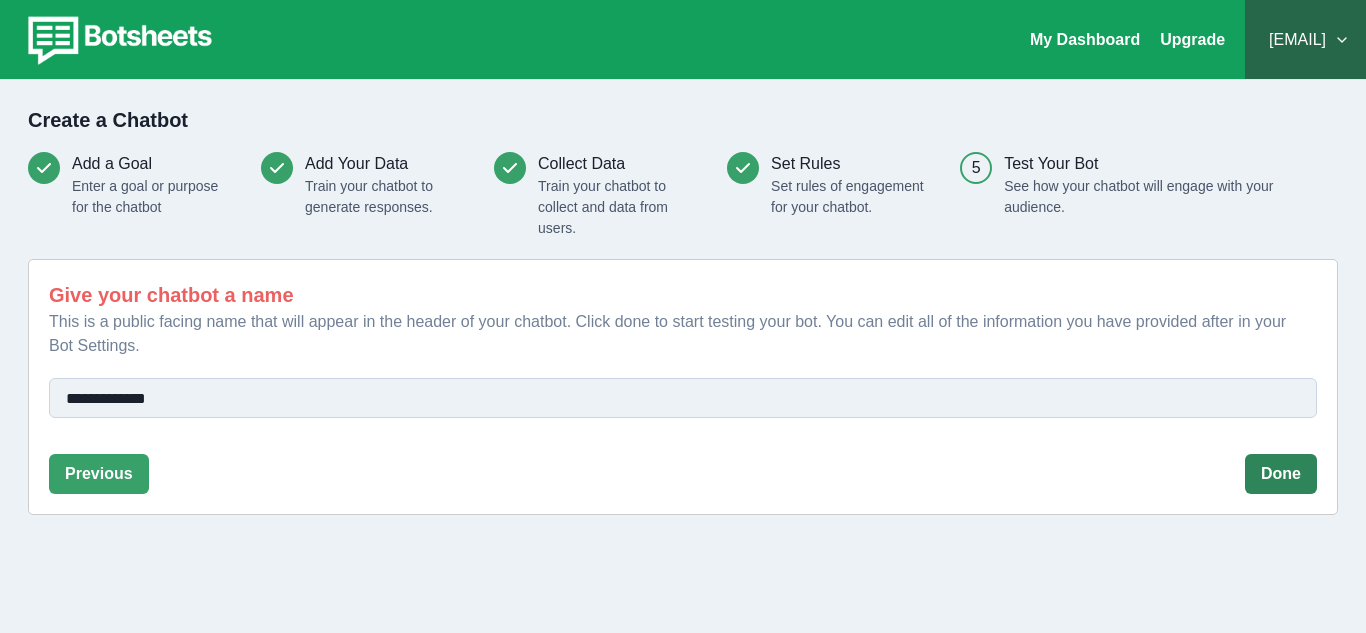 click on "Done" at bounding box center (1281, 474) 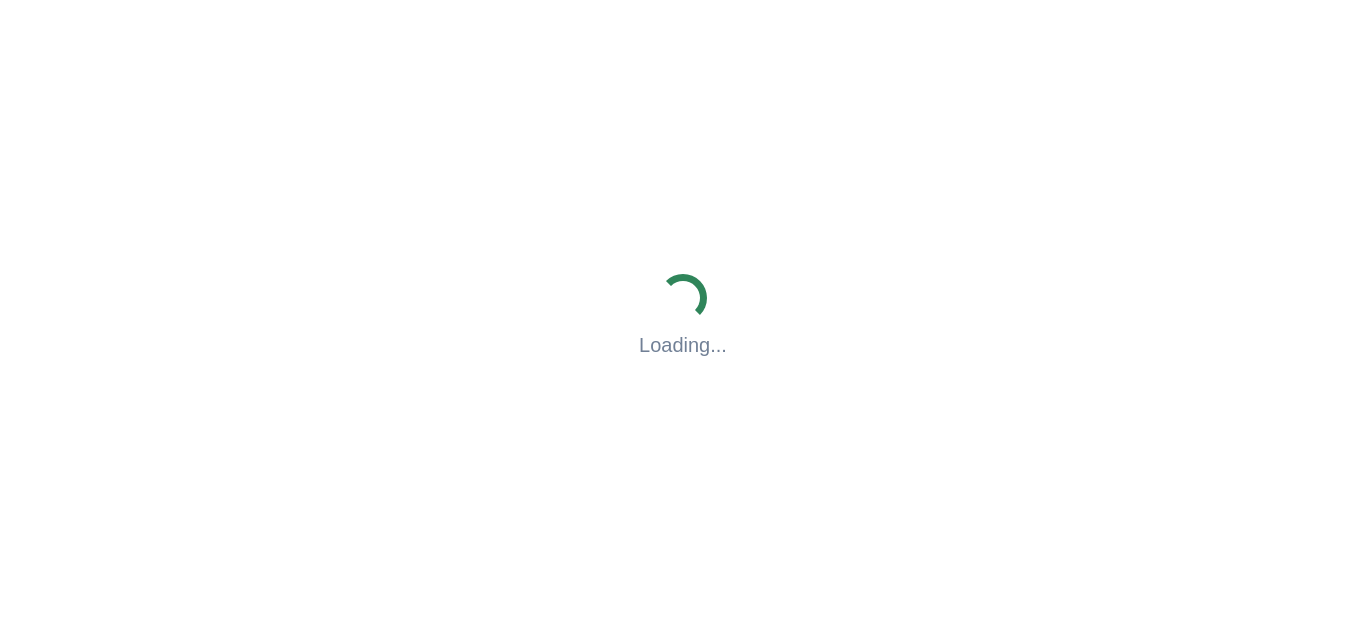 scroll, scrollTop: 0, scrollLeft: 0, axis: both 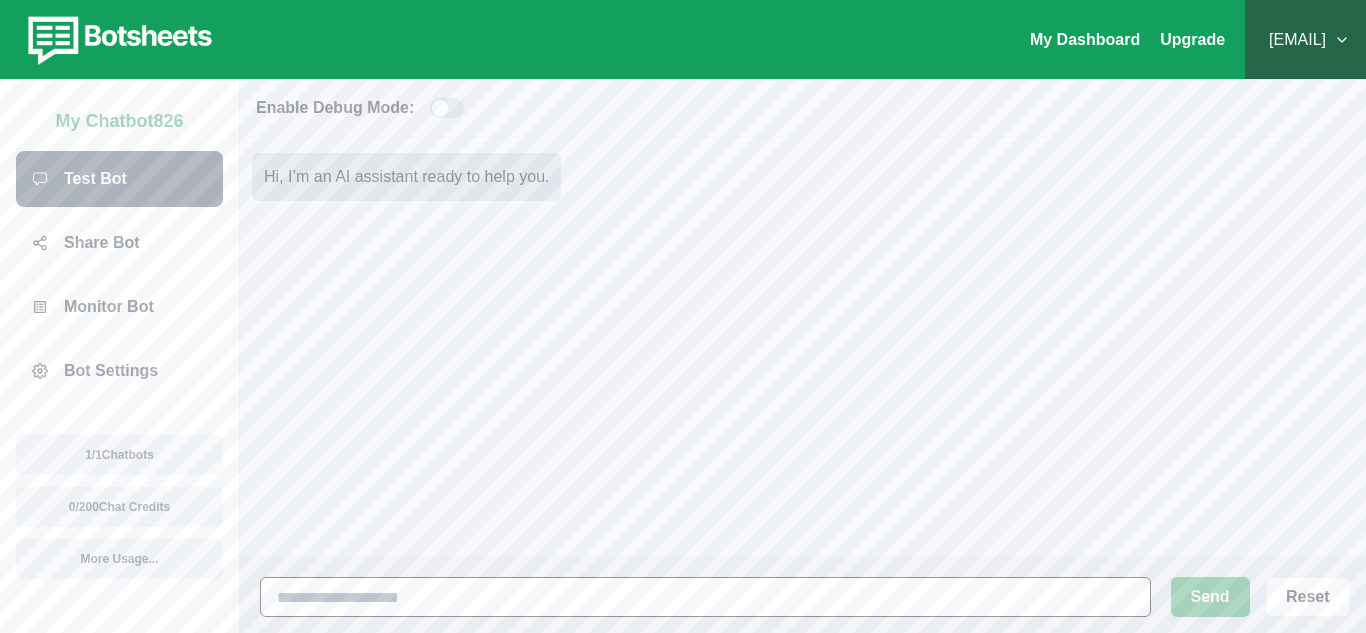 click at bounding box center [705, 597] 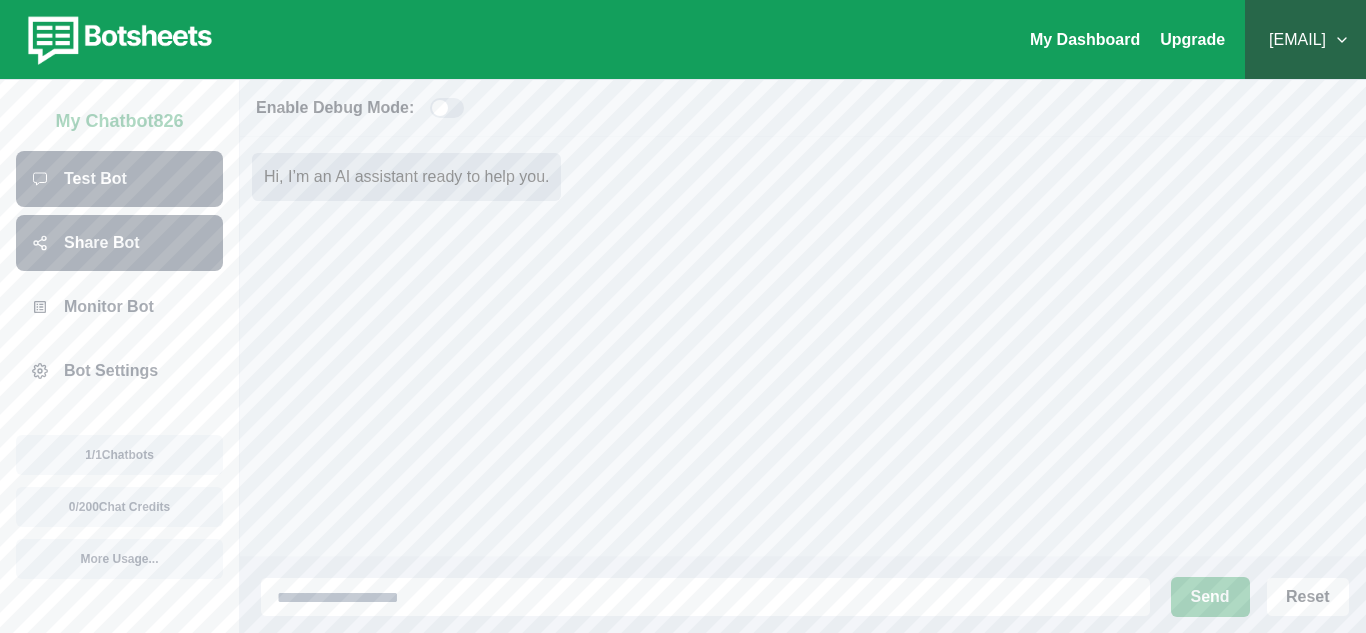click on "Share Bot" at bounding box center (119, 243) 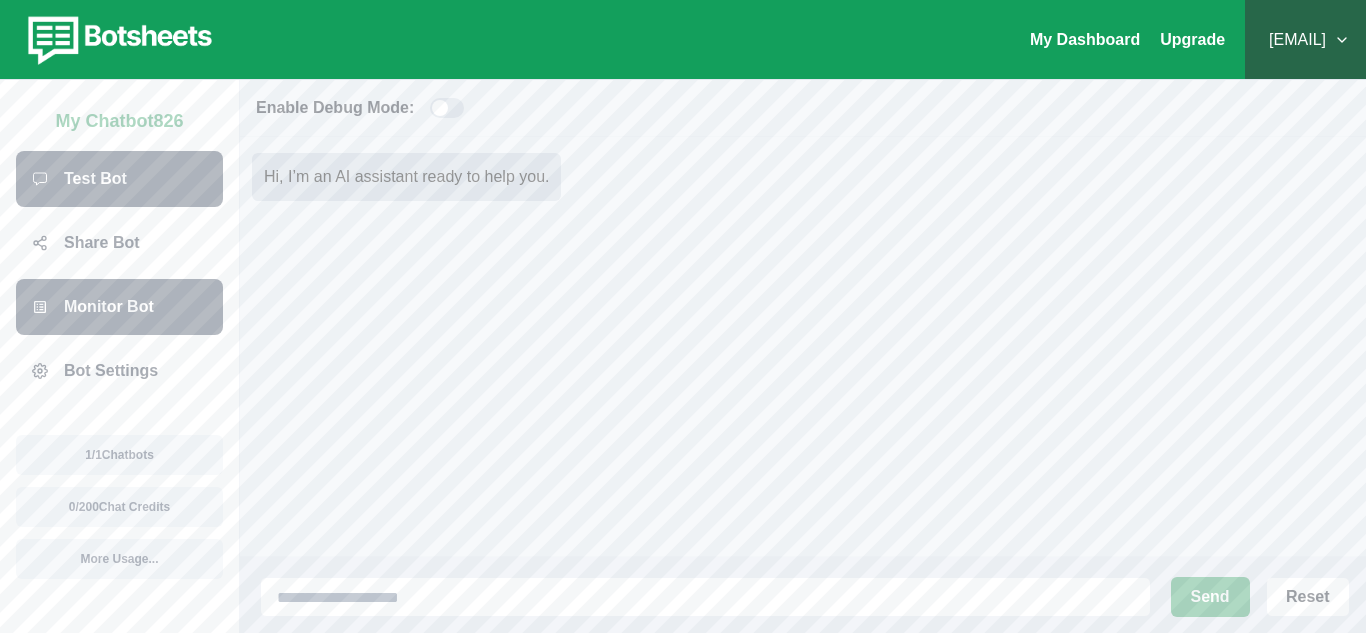 click on "Monitor Bot" at bounding box center [109, 307] 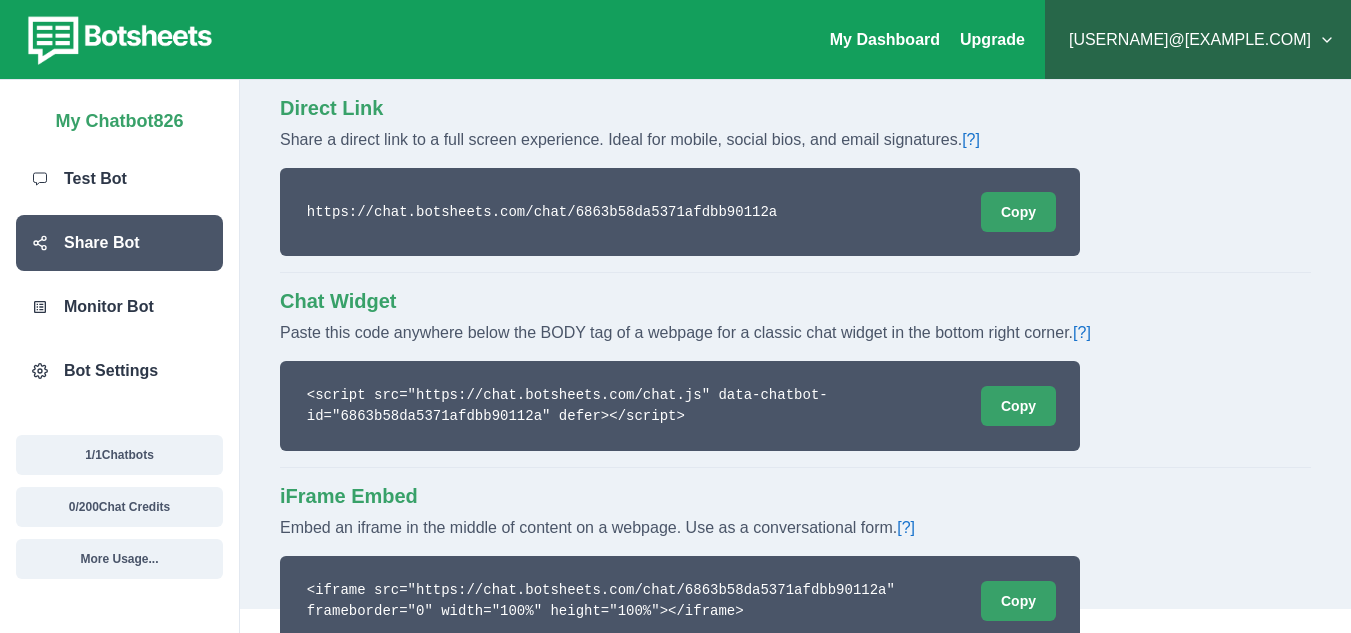 scroll, scrollTop: 37, scrollLeft: 0, axis: vertical 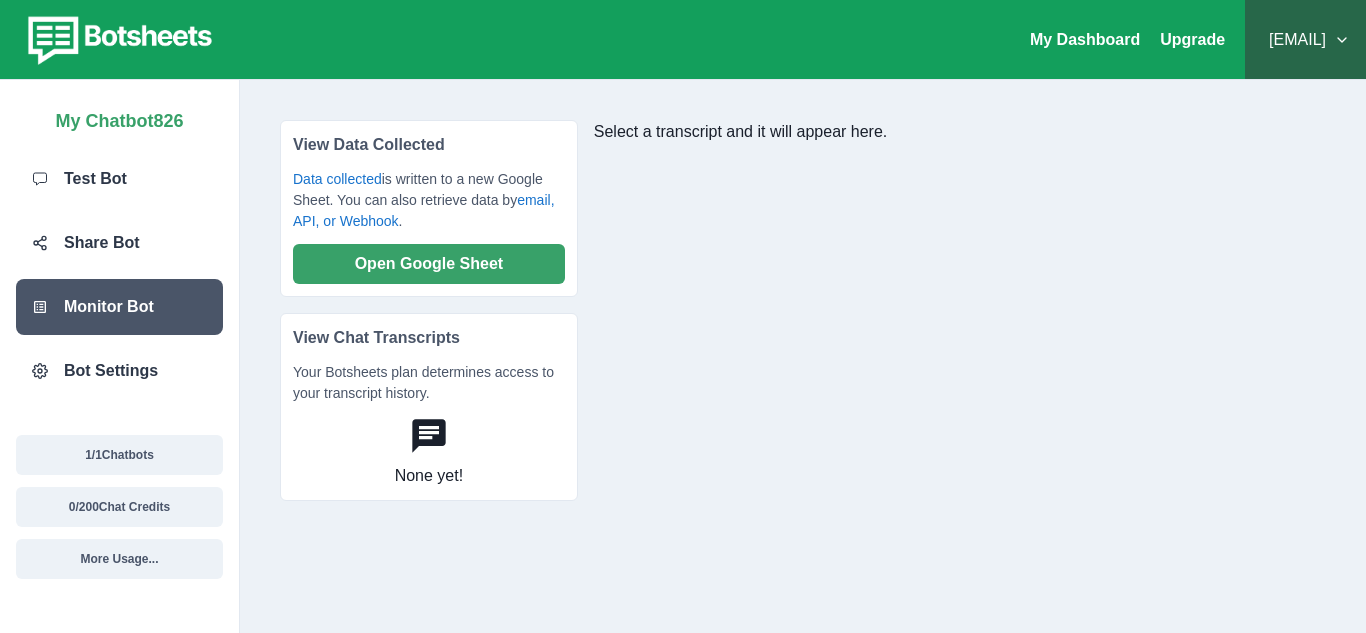 click on "Select a transcript and it will appear here." at bounding box center [960, 356] 